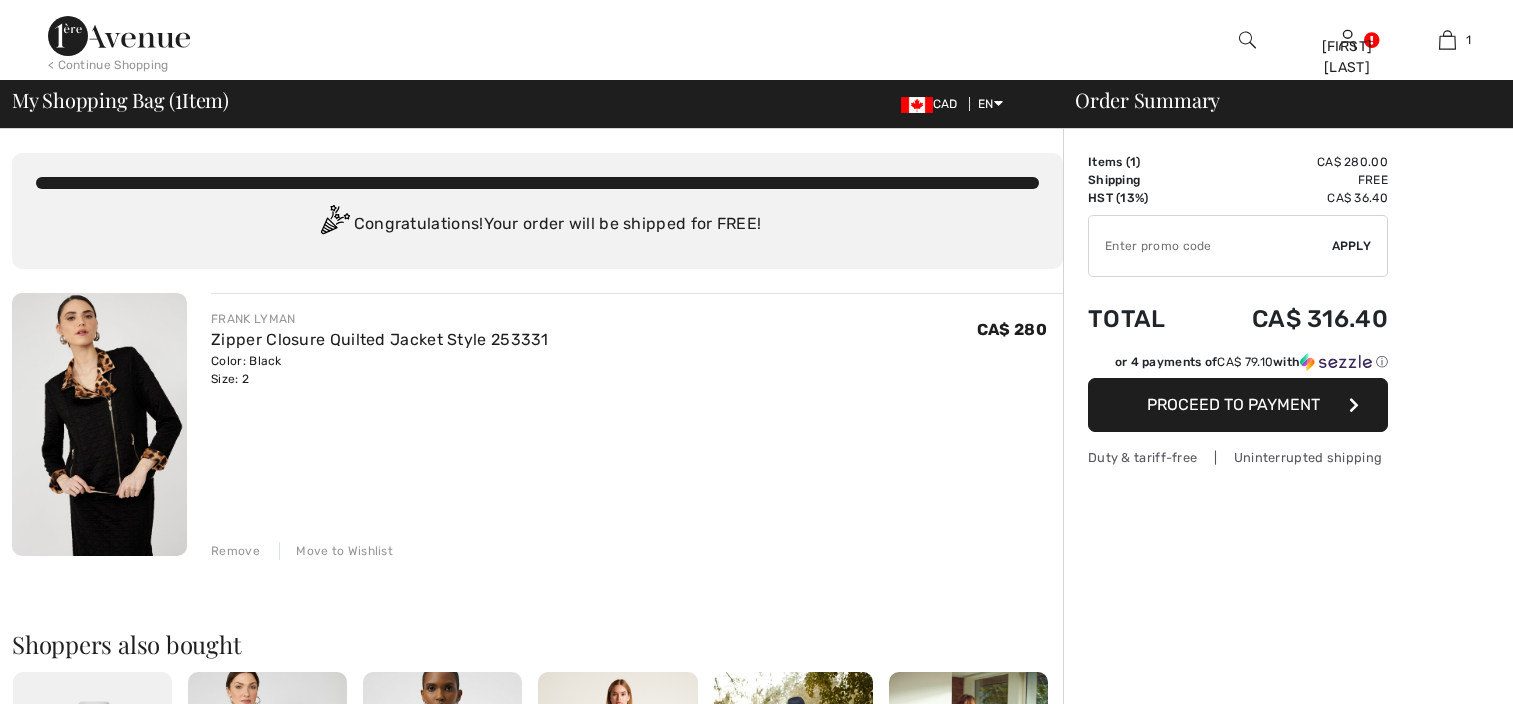 scroll, scrollTop: 0, scrollLeft: 0, axis: both 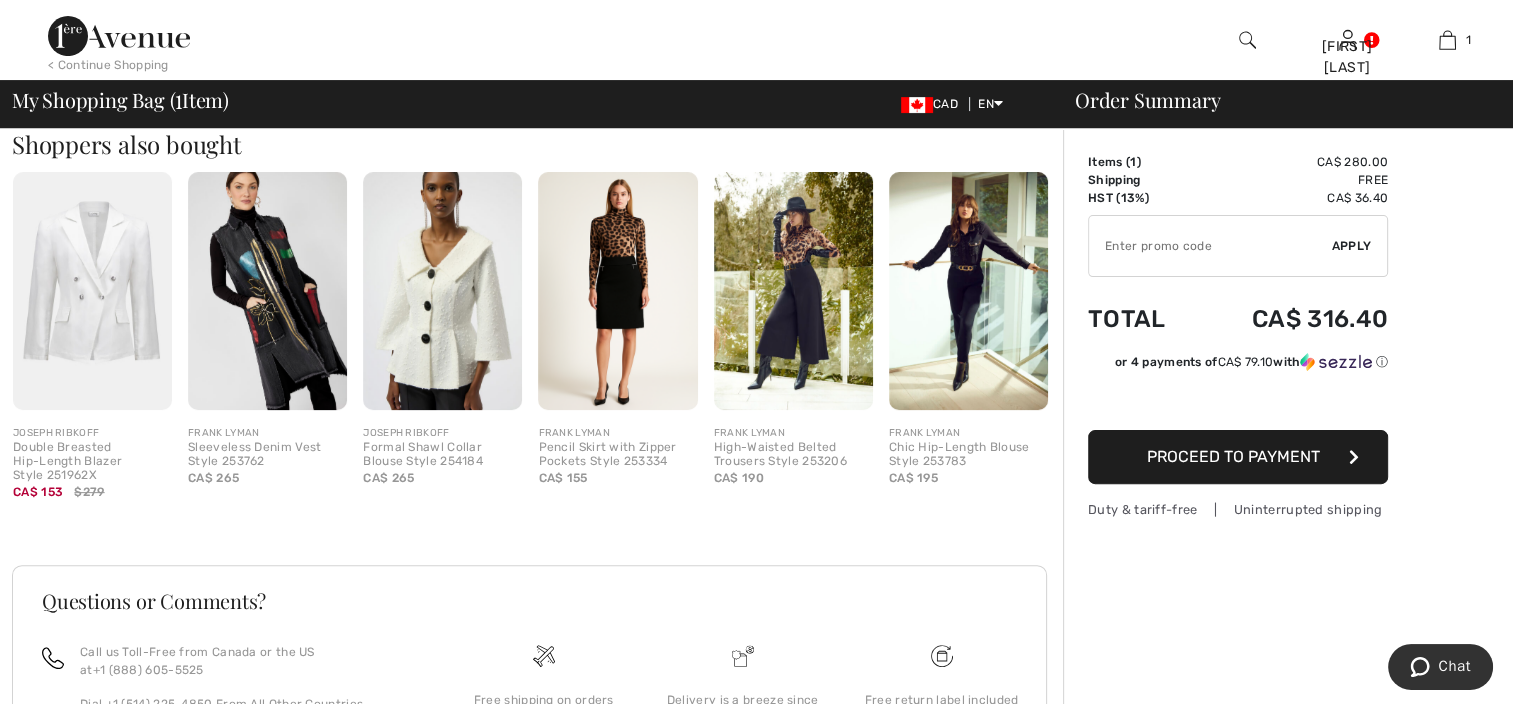 click on "Proceed to Payment" at bounding box center (1238, 457) 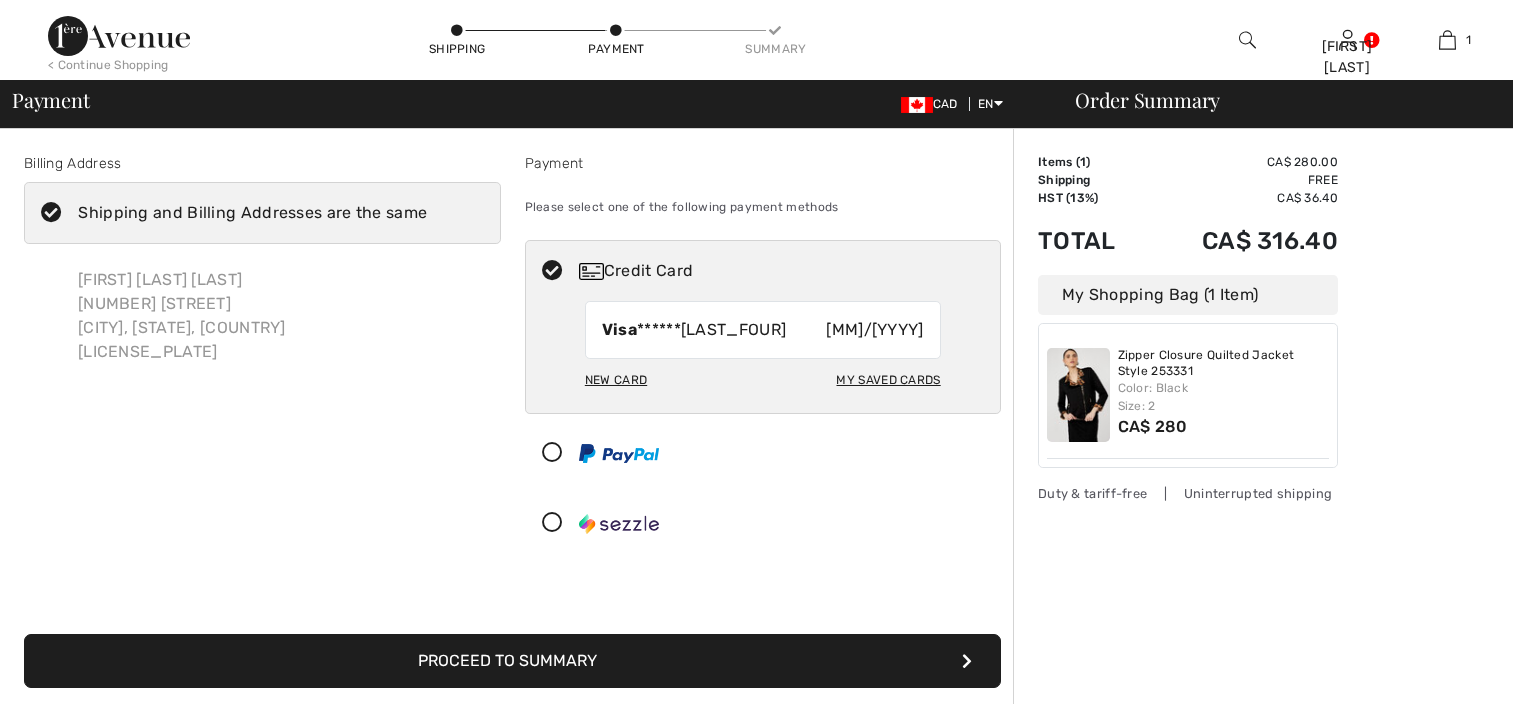 scroll, scrollTop: 0, scrollLeft: 0, axis: both 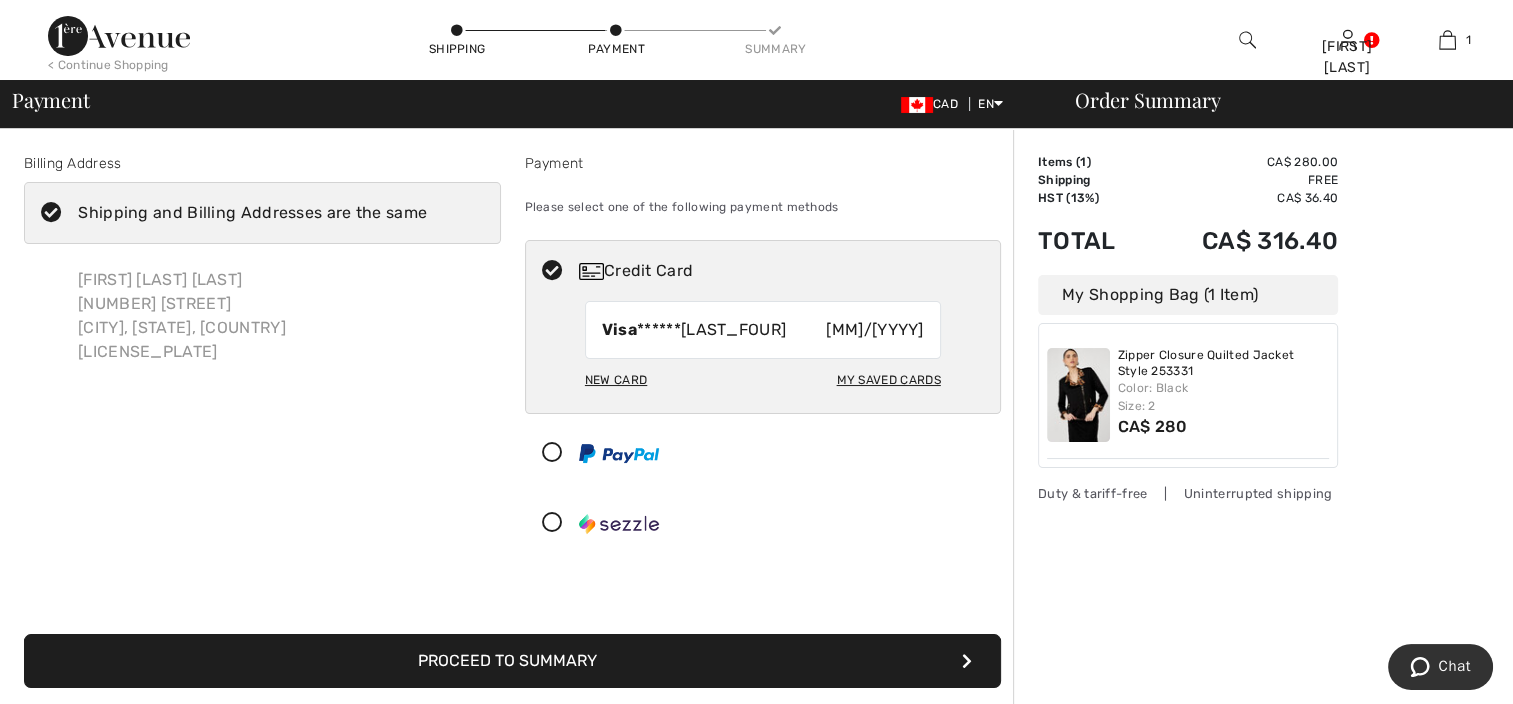 click on "New Card" at bounding box center (616, 380) 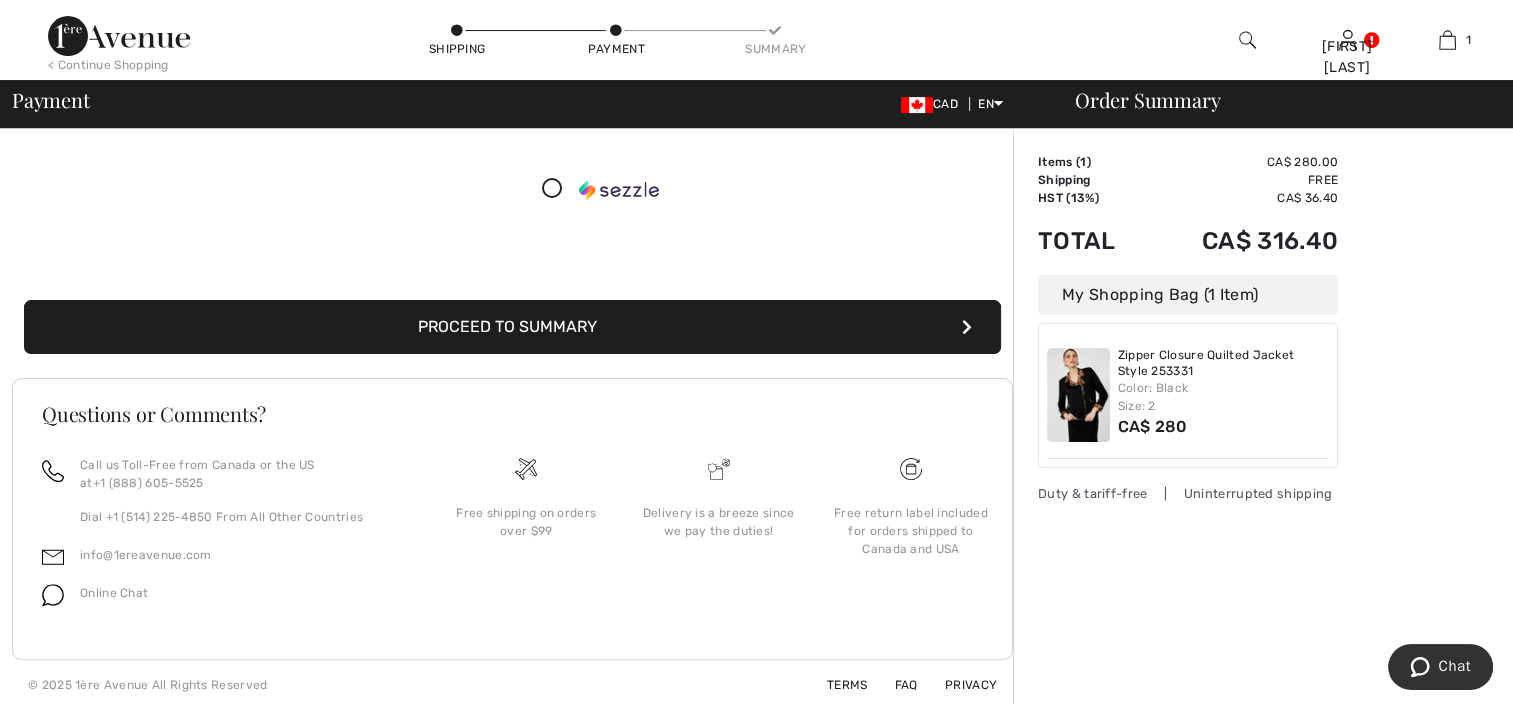 scroll, scrollTop: 484, scrollLeft: 0, axis: vertical 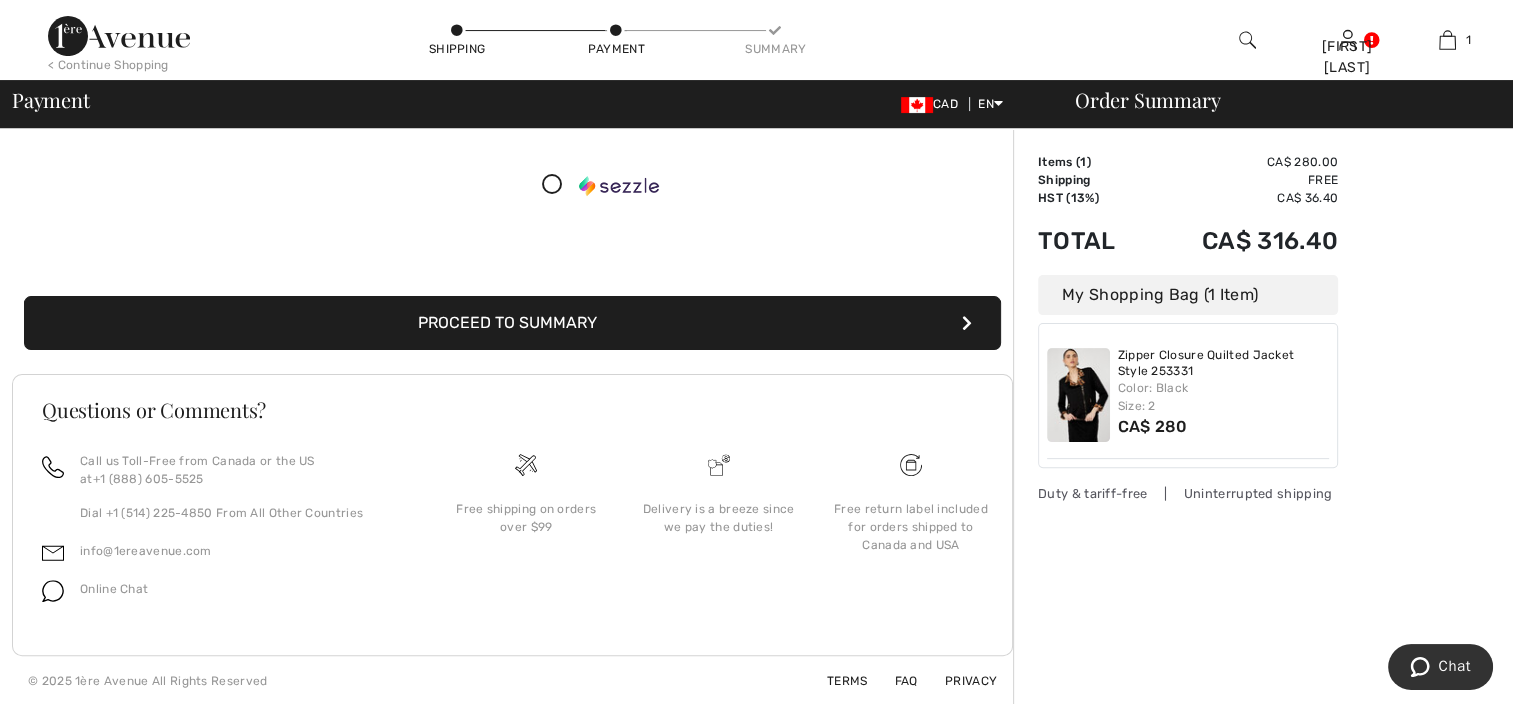 click on "Proceed to Summary" at bounding box center (512, 323) 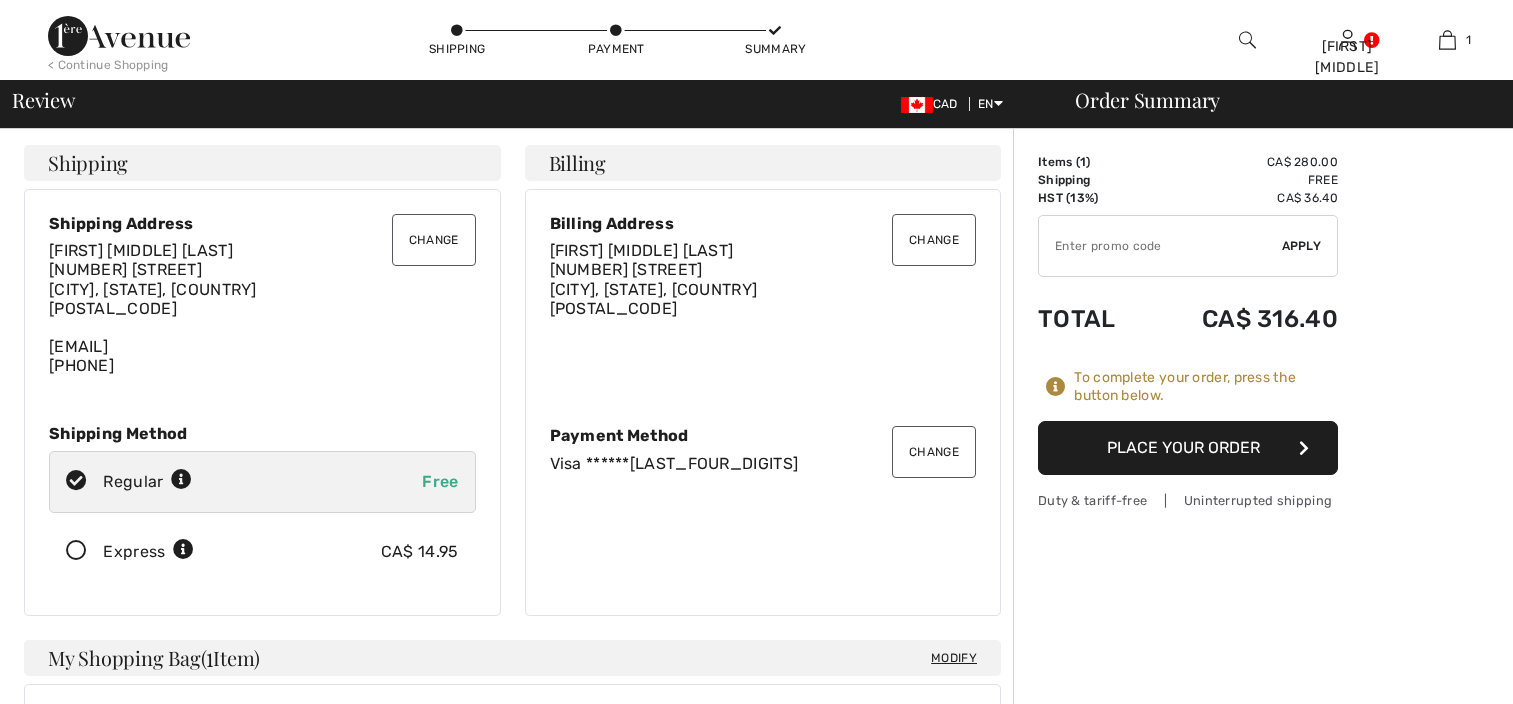 scroll, scrollTop: 0, scrollLeft: 0, axis: both 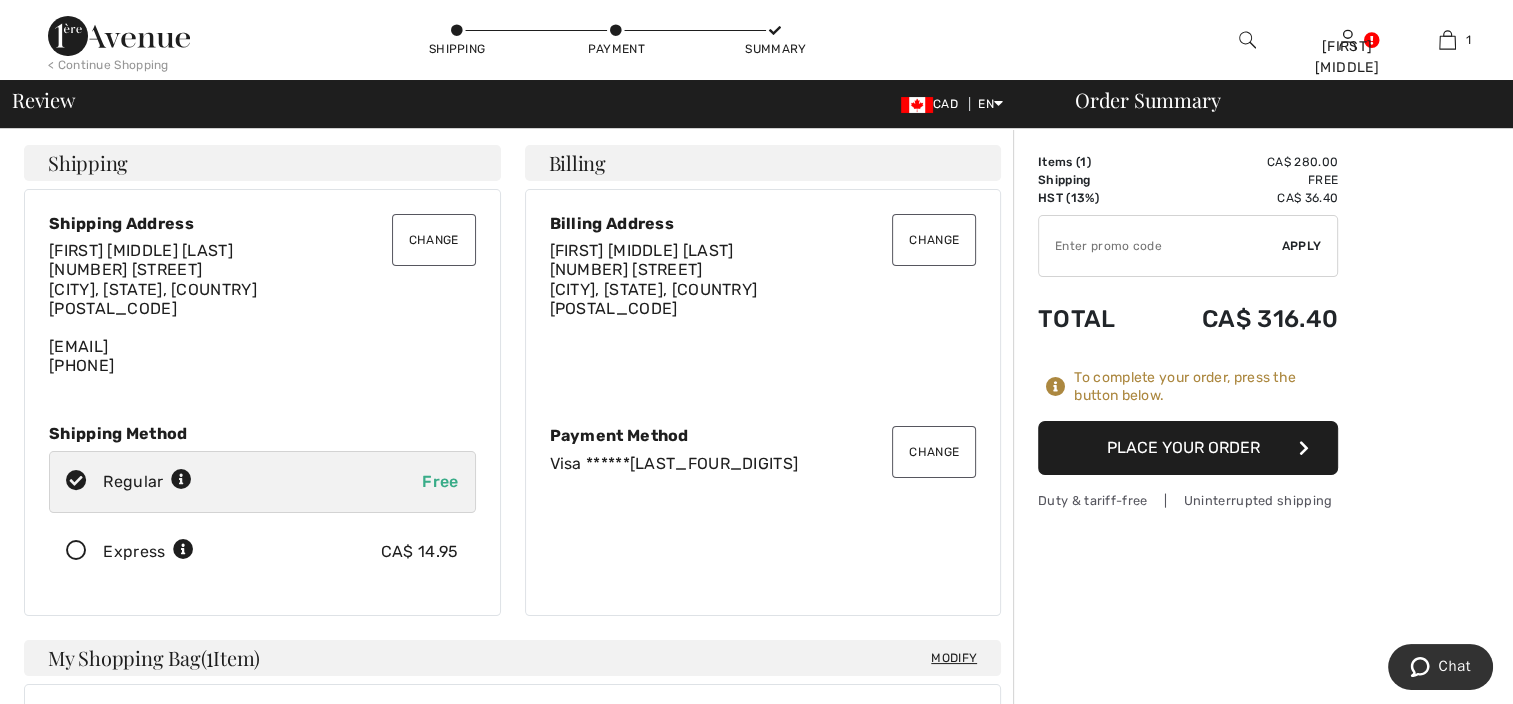click on "Place Your Order" at bounding box center [1188, 448] 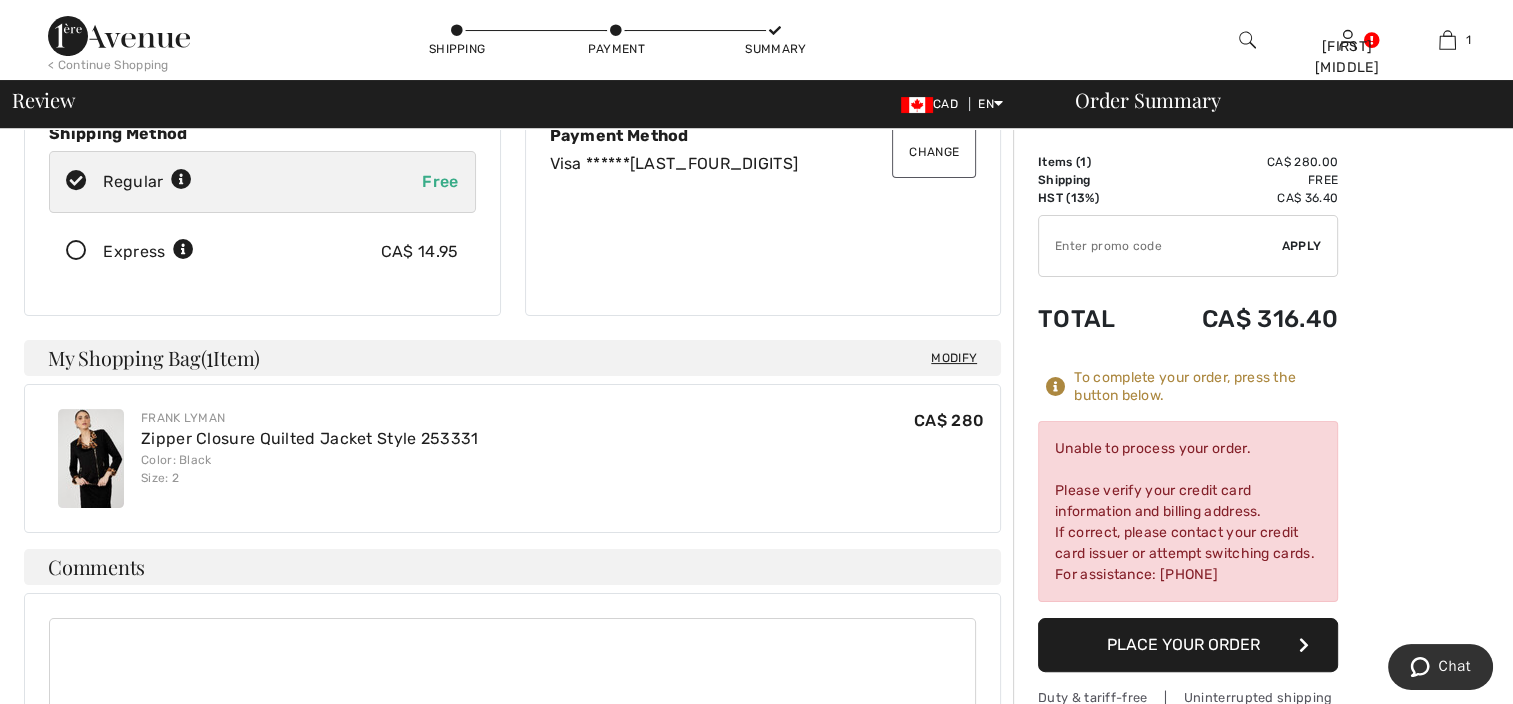 scroll, scrollTop: 0, scrollLeft: 0, axis: both 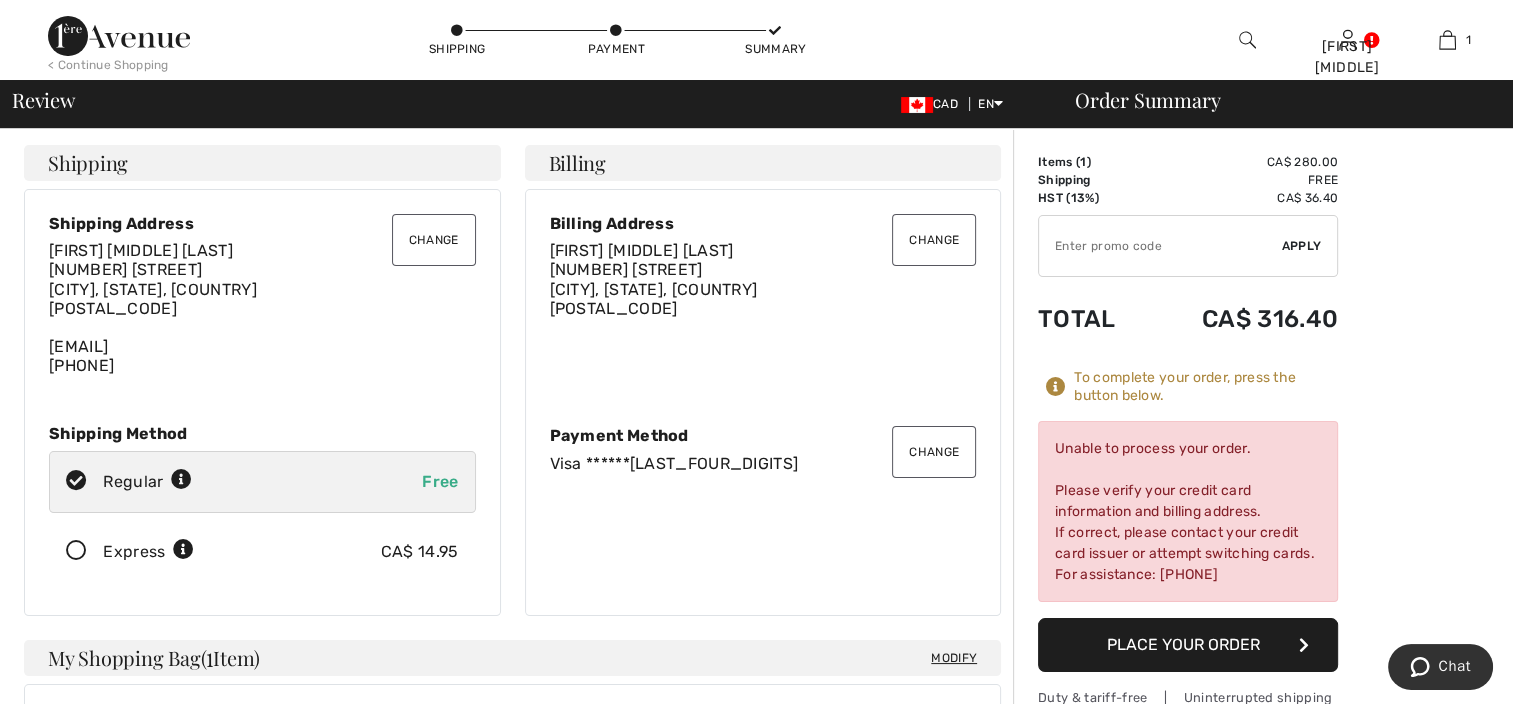 click on "Visa ******4334" at bounding box center [763, 463] 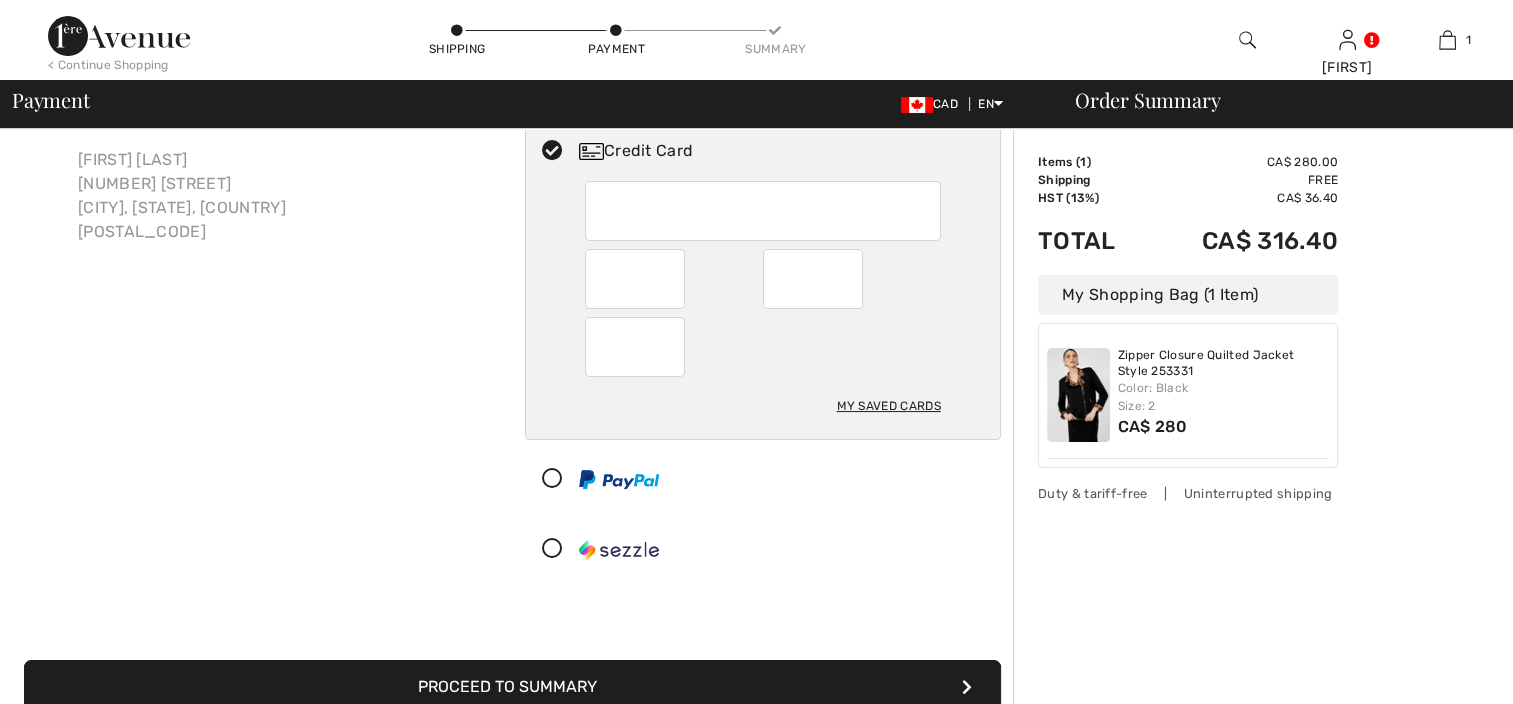 scroll, scrollTop: 0, scrollLeft: 0, axis: both 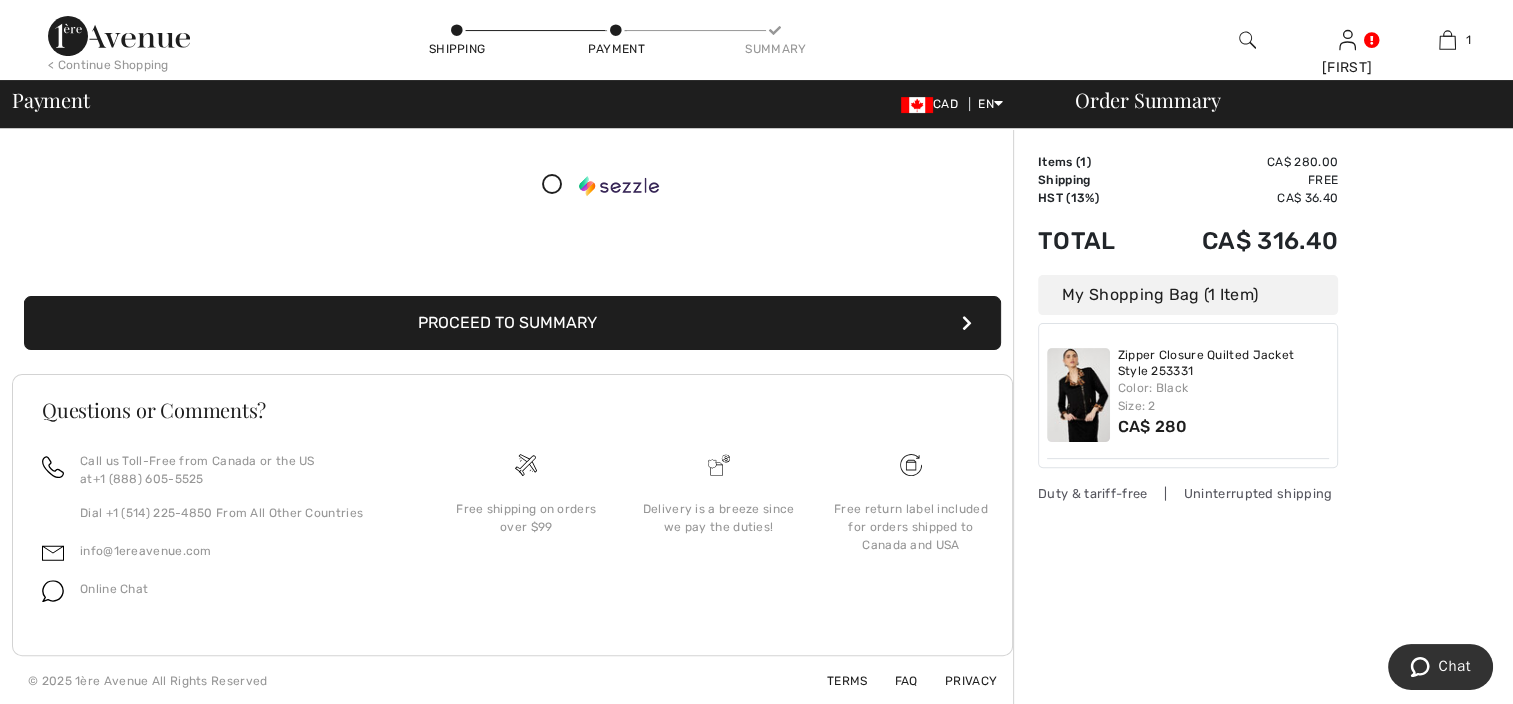 click on "Proceed to Summary" at bounding box center (512, 323) 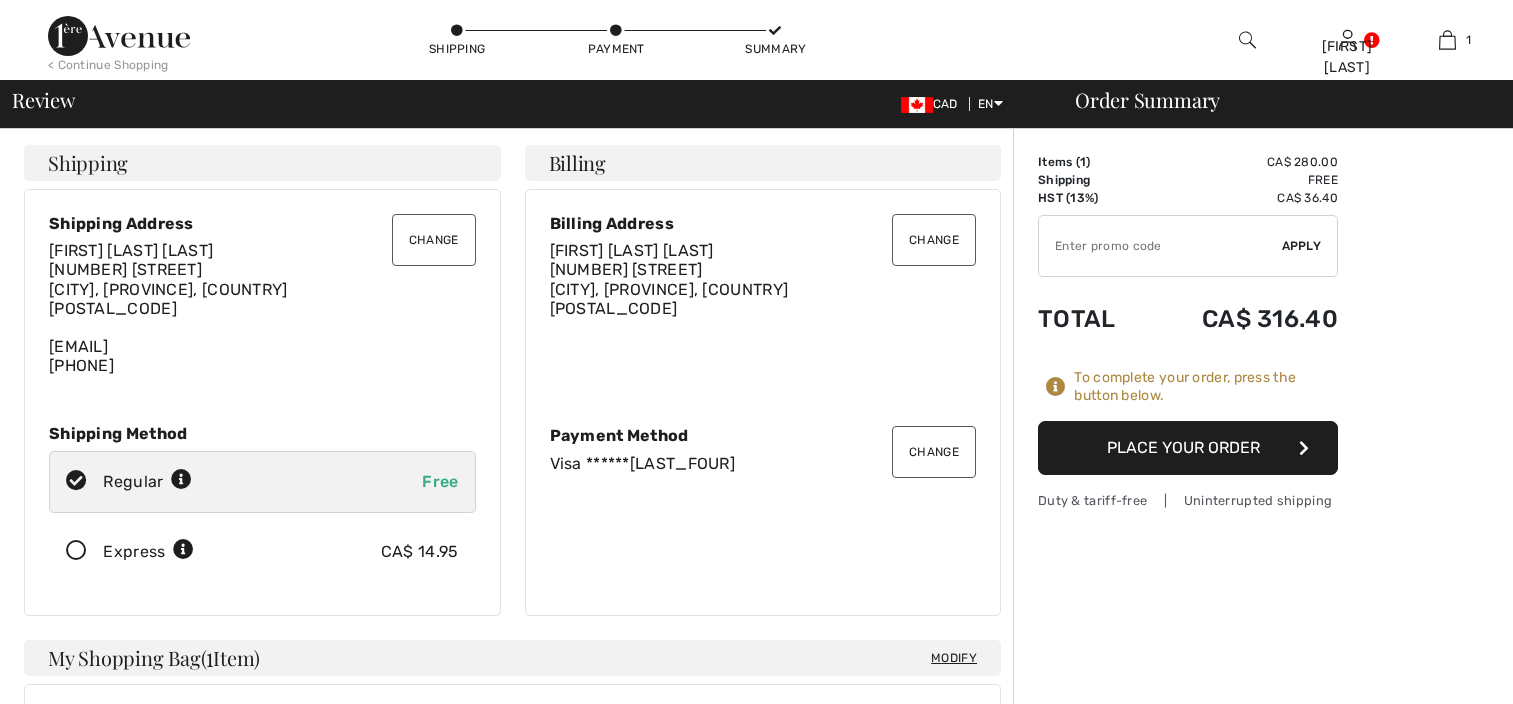 scroll, scrollTop: 0, scrollLeft: 0, axis: both 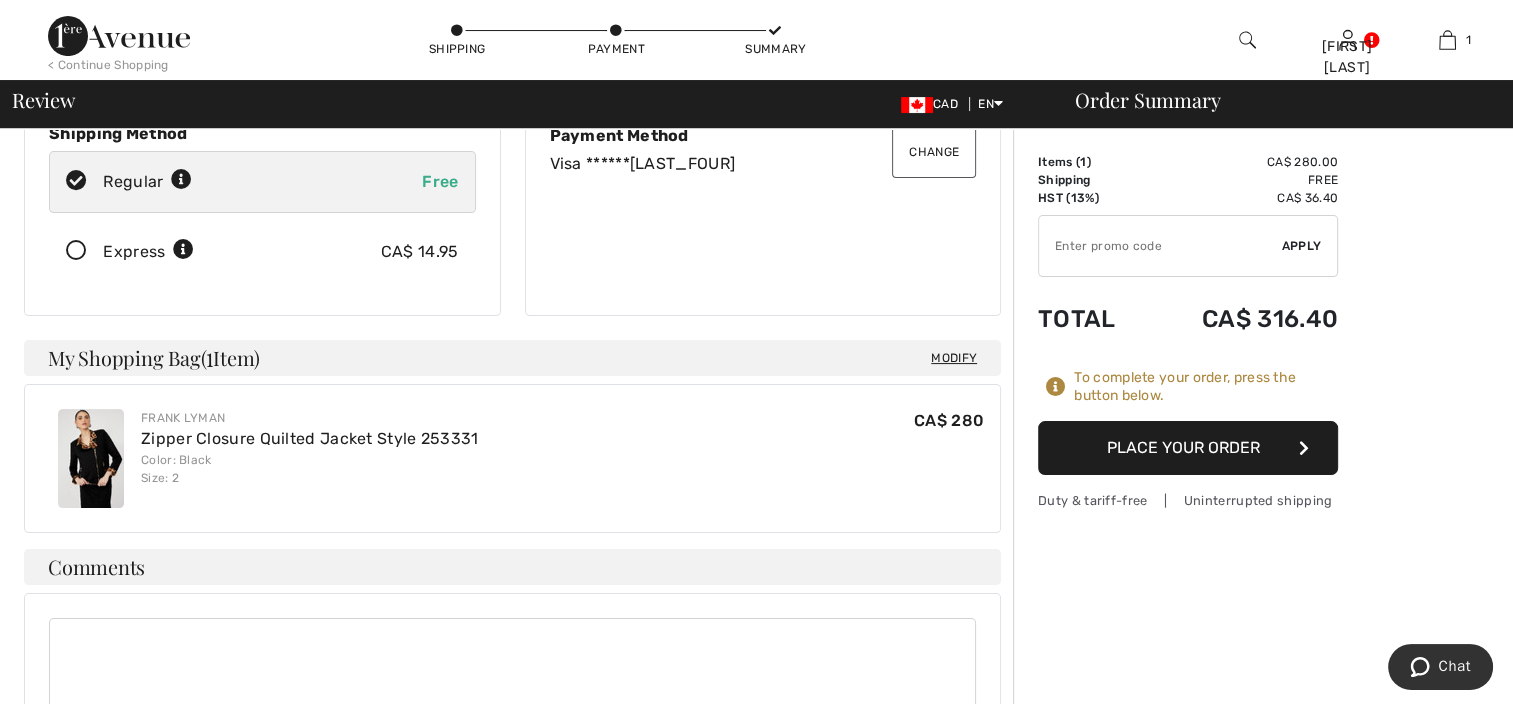 click on "Place Your Order" at bounding box center (1188, 448) 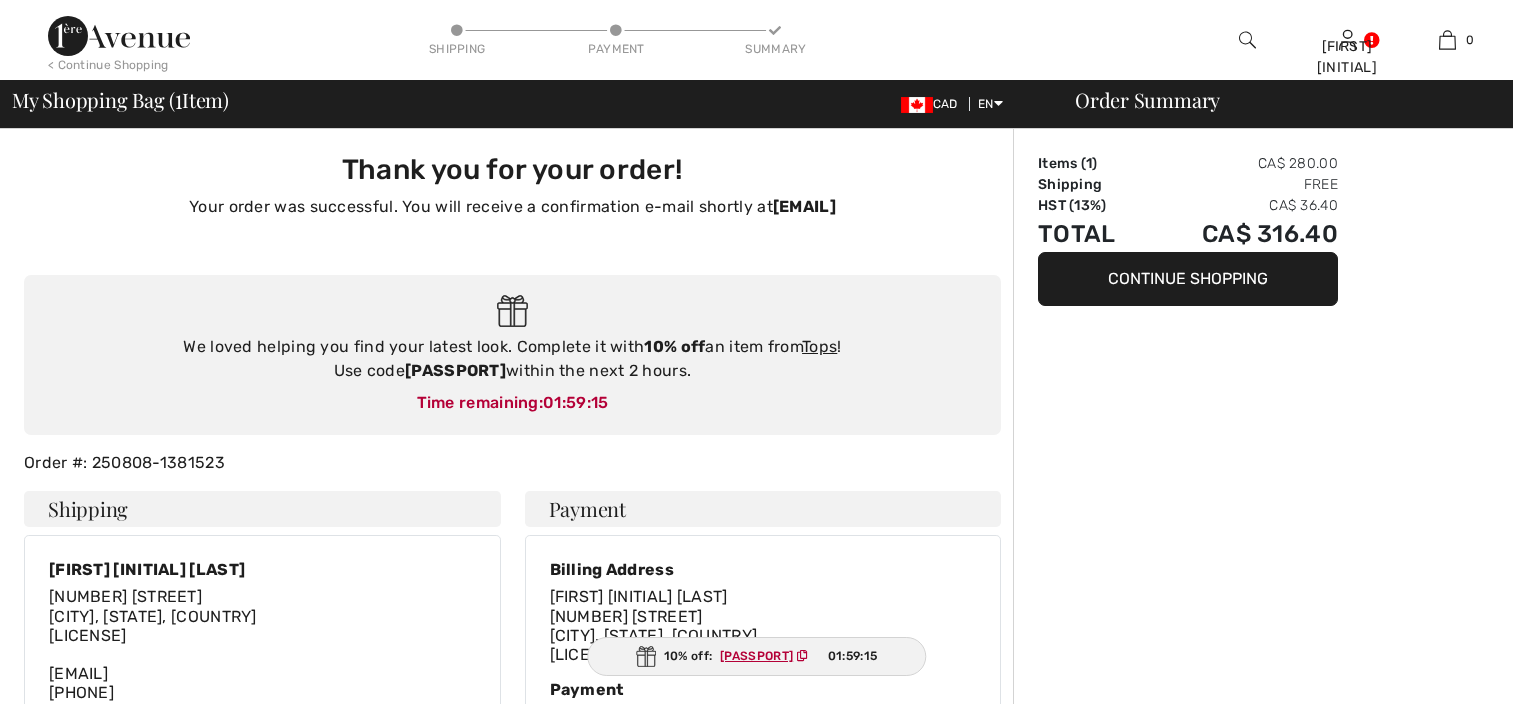 scroll, scrollTop: 0, scrollLeft: 0, axis: both 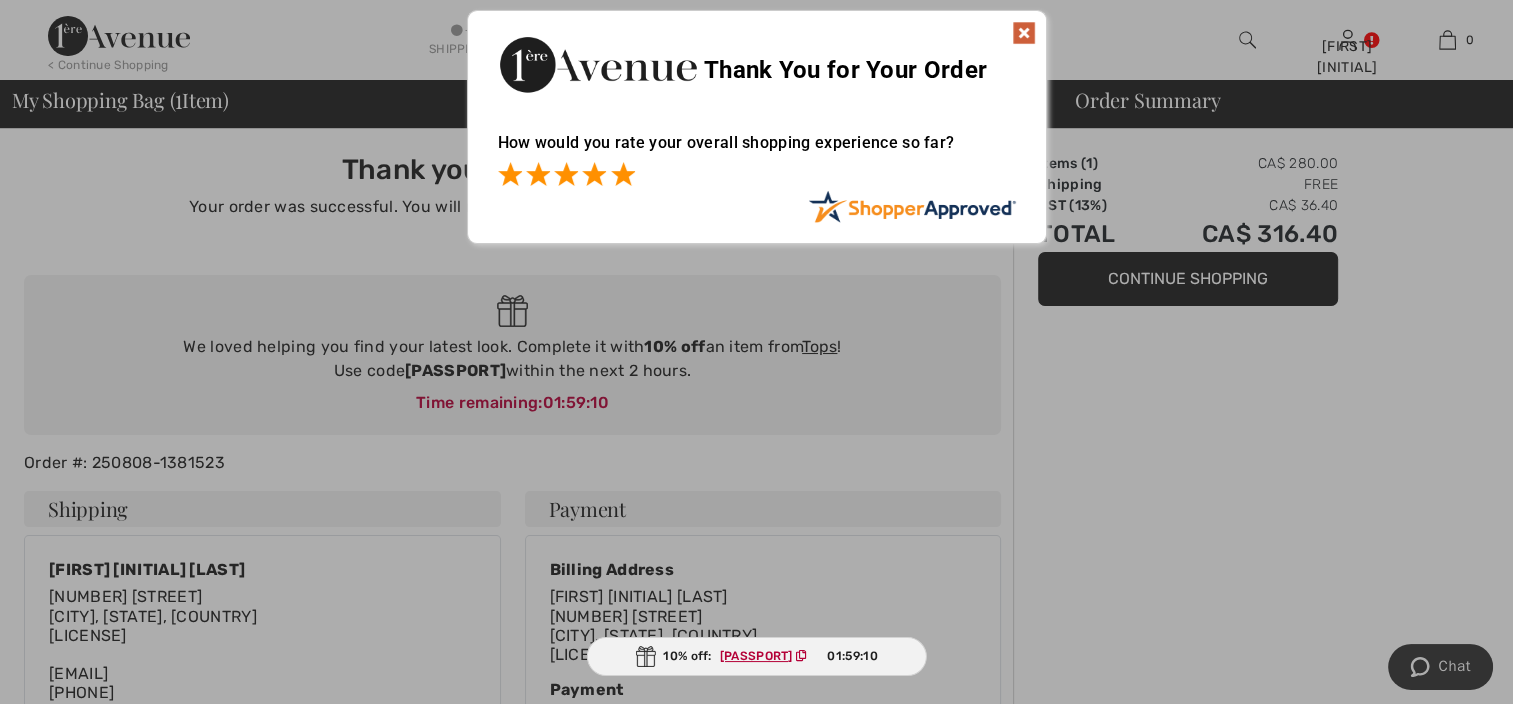 click at bounding box center (757, 176) 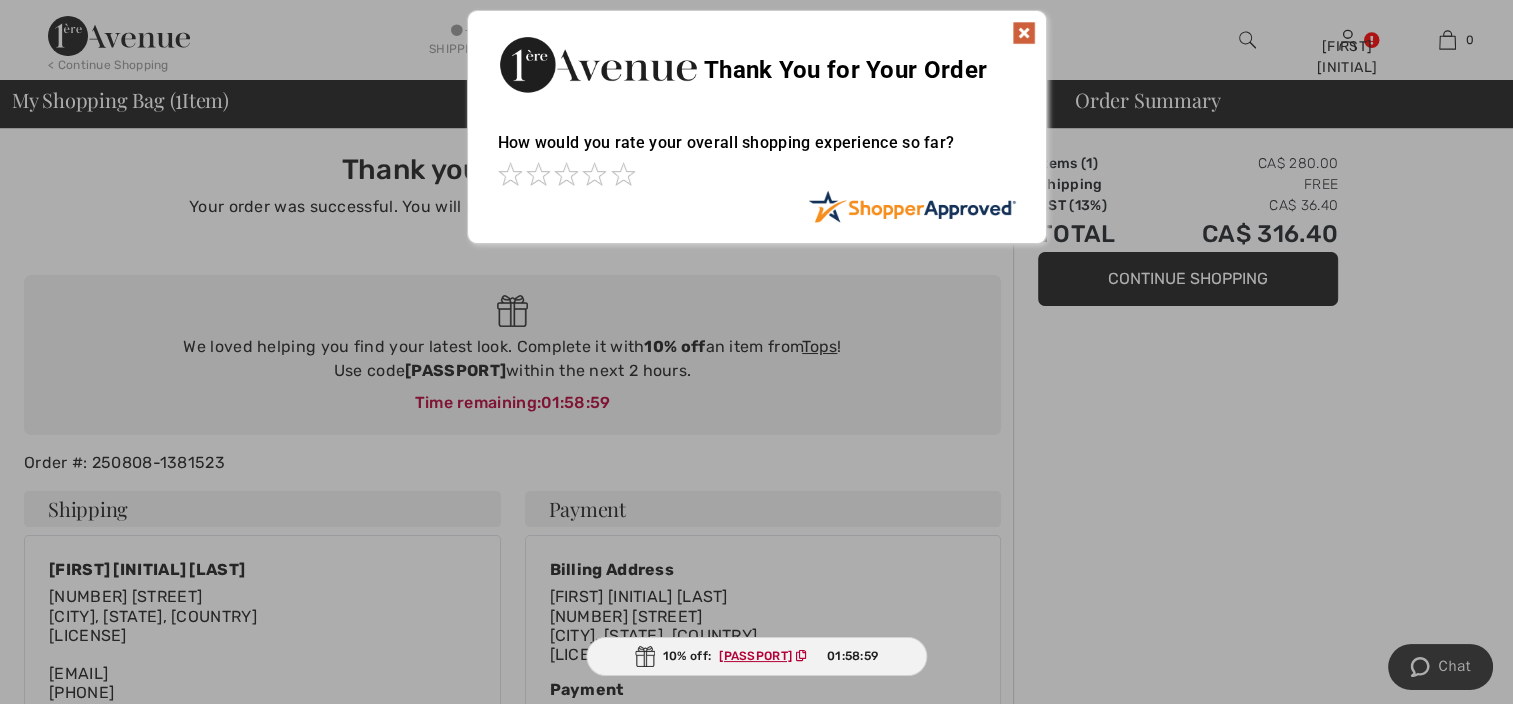 click at bounding box center [1024, 33] 